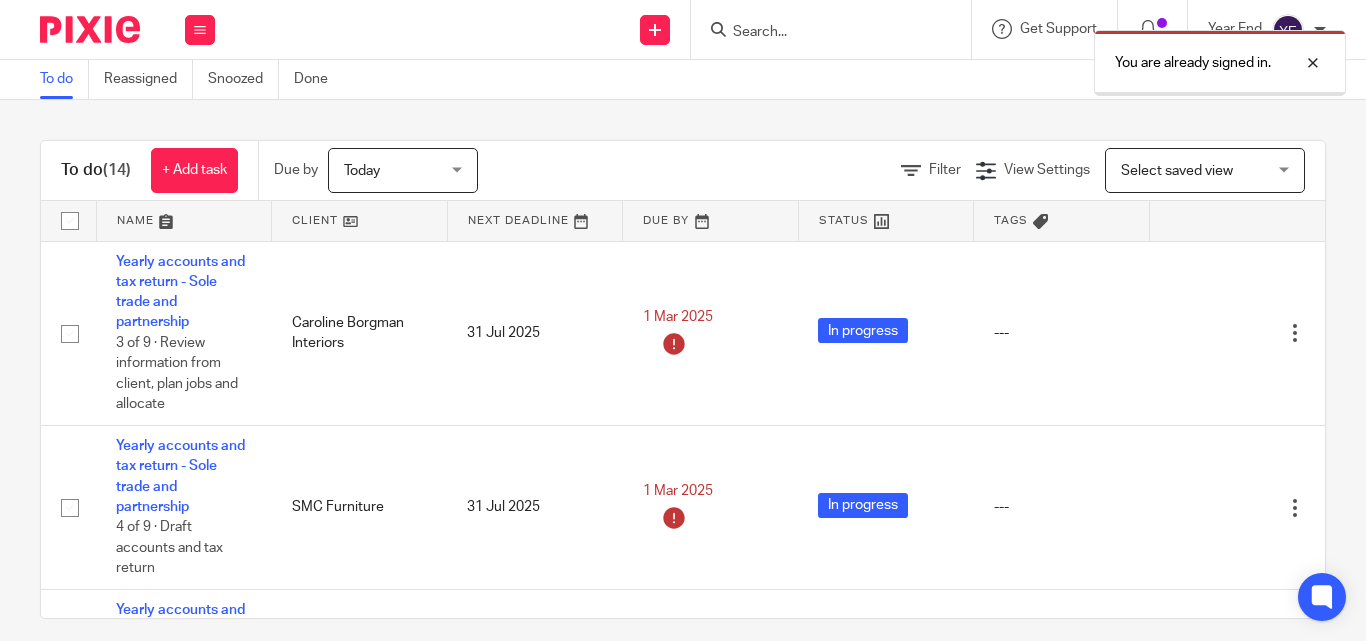 scroll, scrollTop: 0, scrollLeft: 0, axis: both 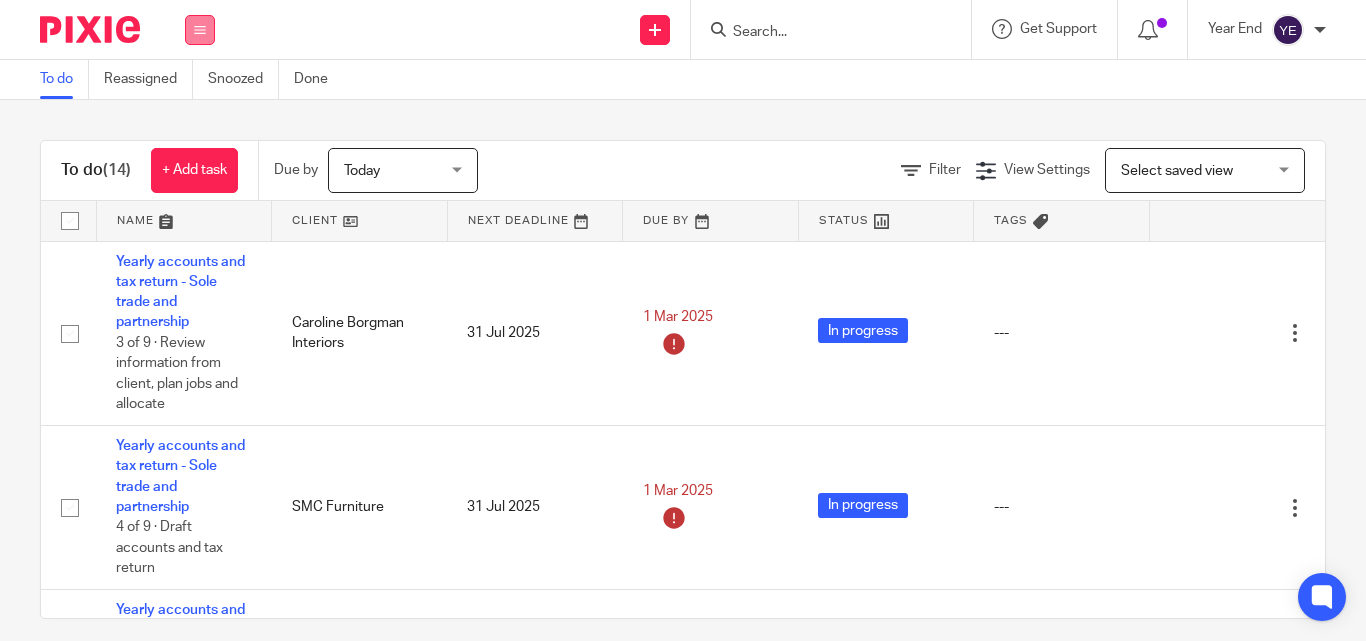 click at bounding box center (200, 30) 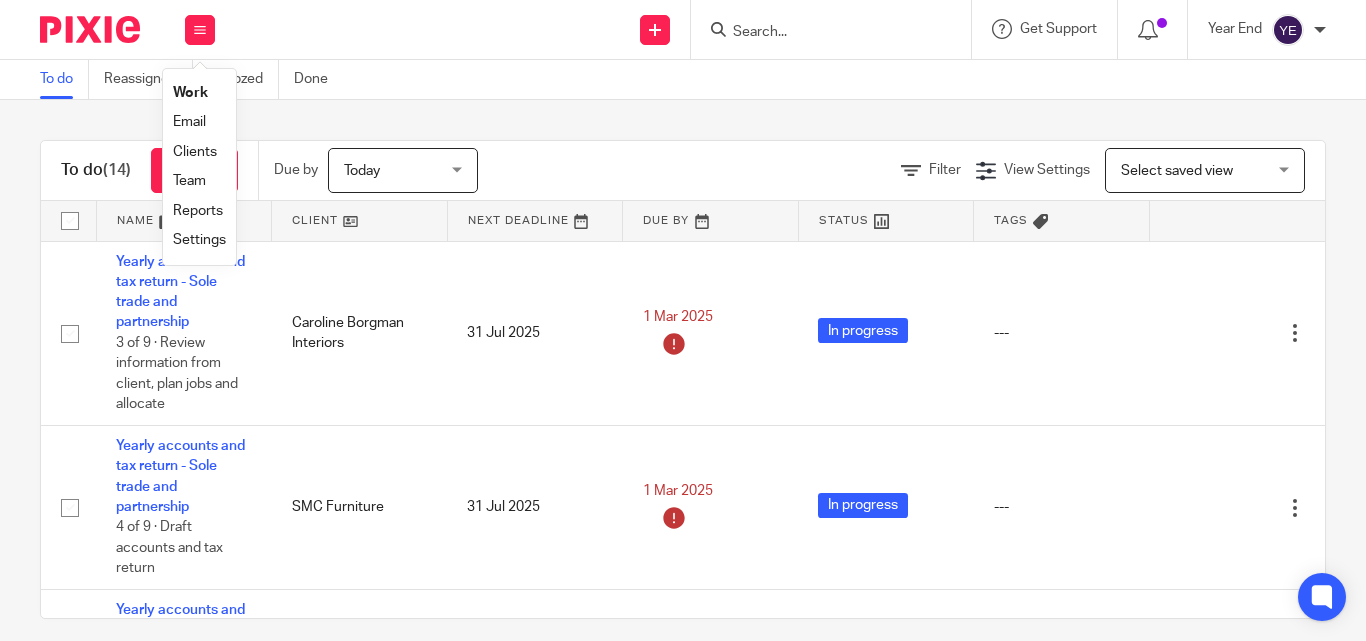 click on "Email" at bounding box center (189, 122) 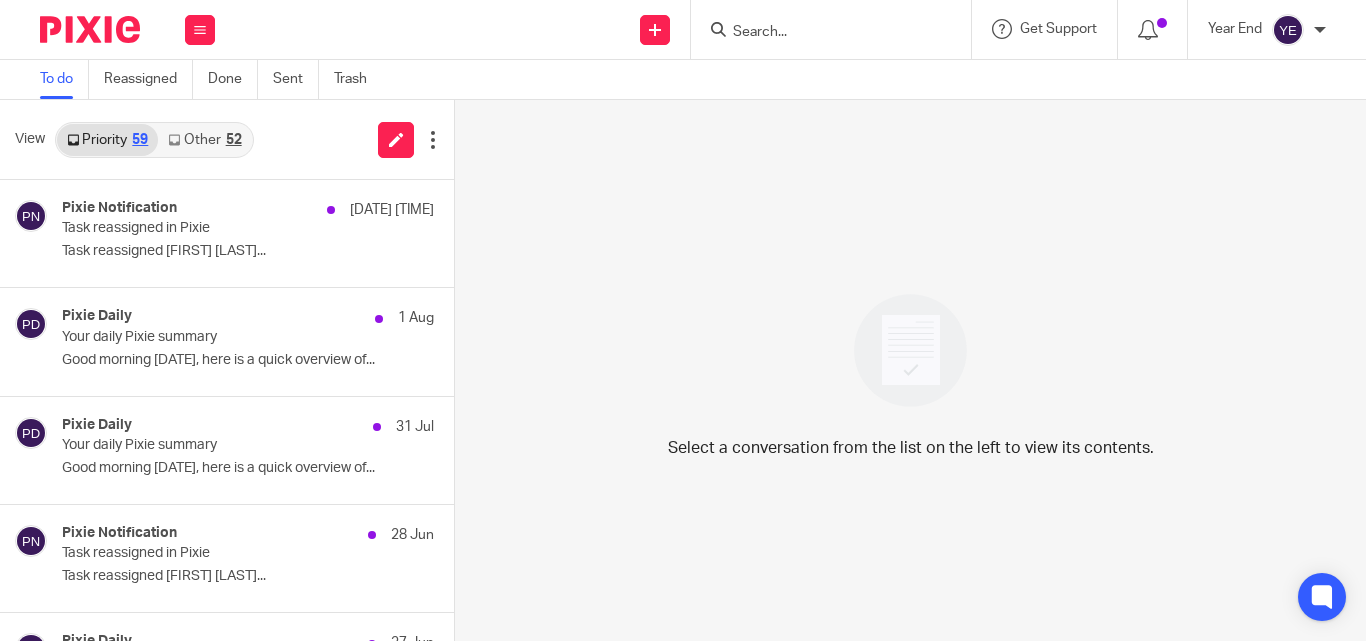 scroll, scrollTop: 0, scrollLeft: 0, axis: both 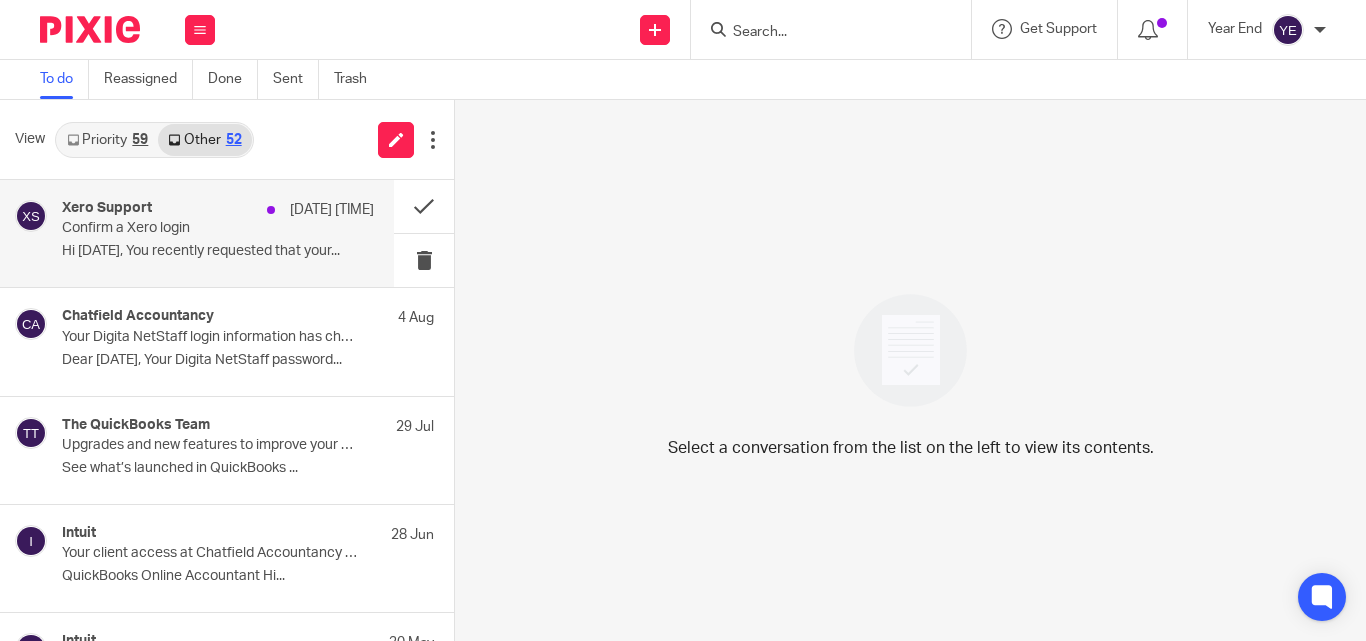 click on "Confirm a Xero login" at bounding box center (187, 228) 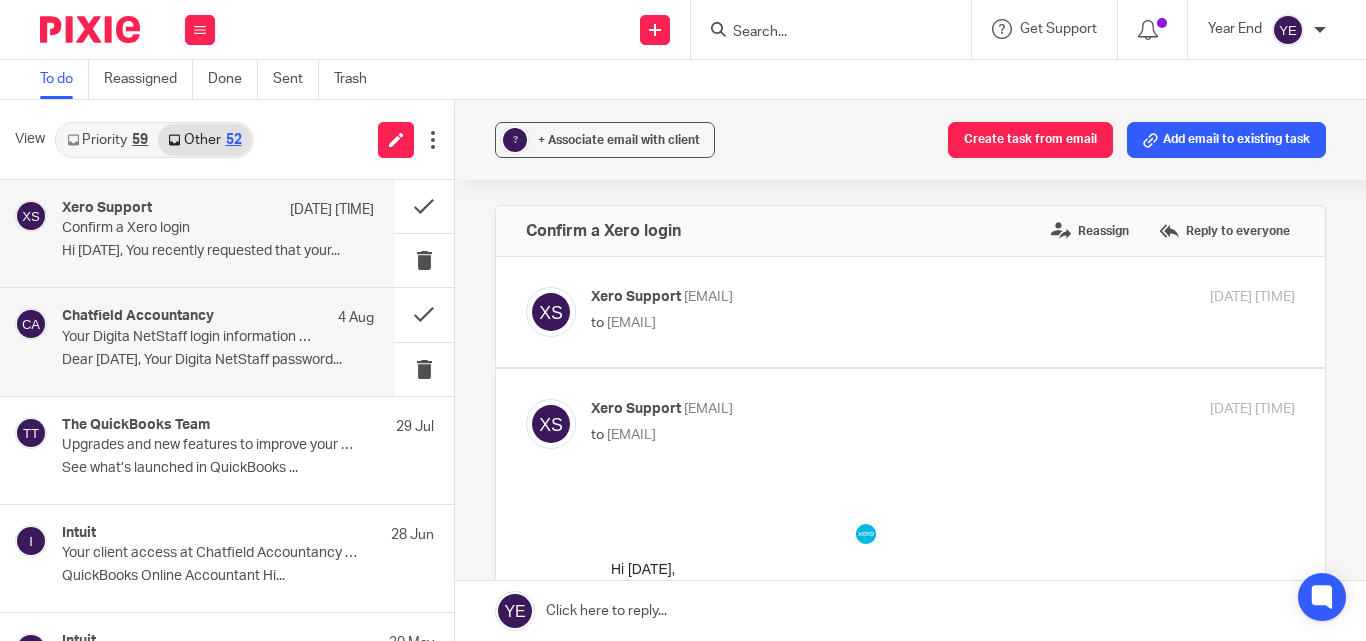 scroll, scrollTop: 0, scrollLeft: 0, axis: both 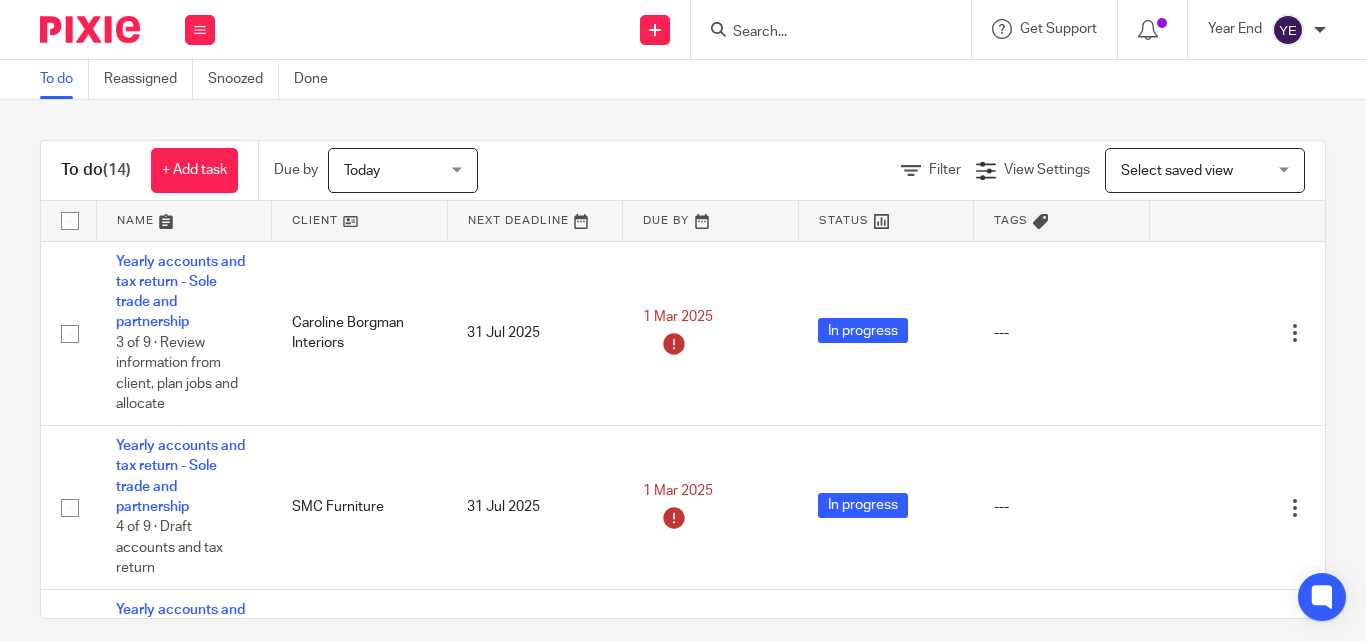 click at bounding box center (837, 29) 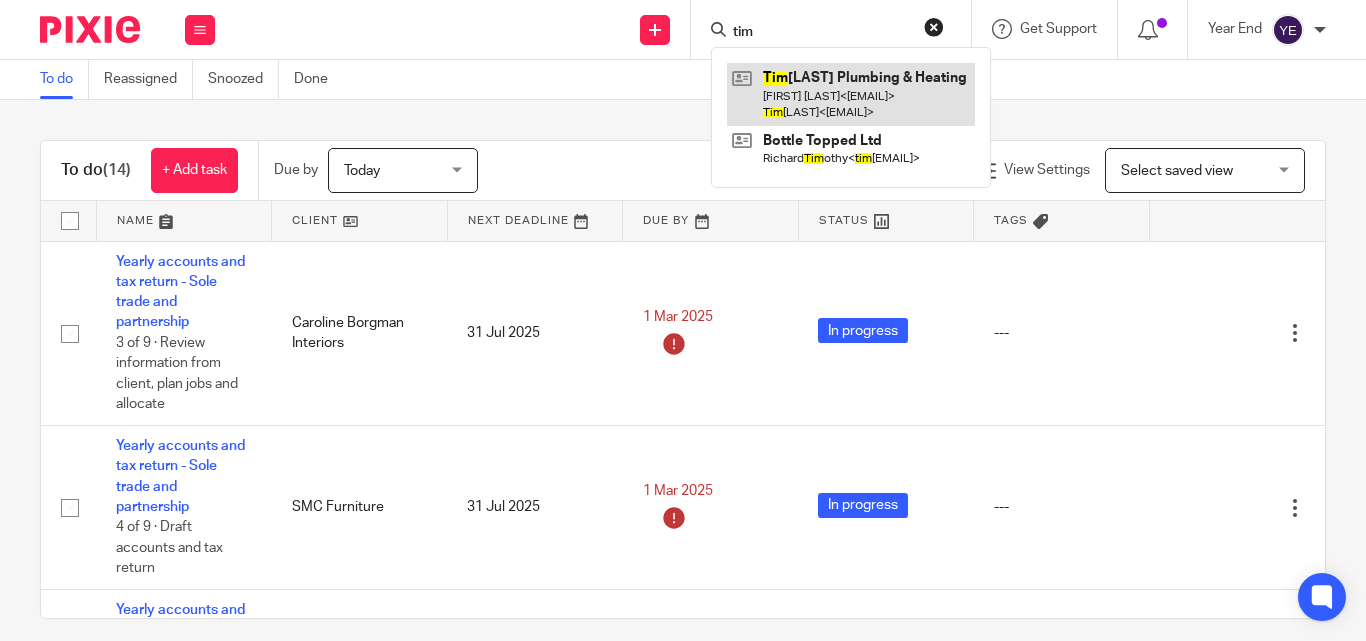 type on "tim" 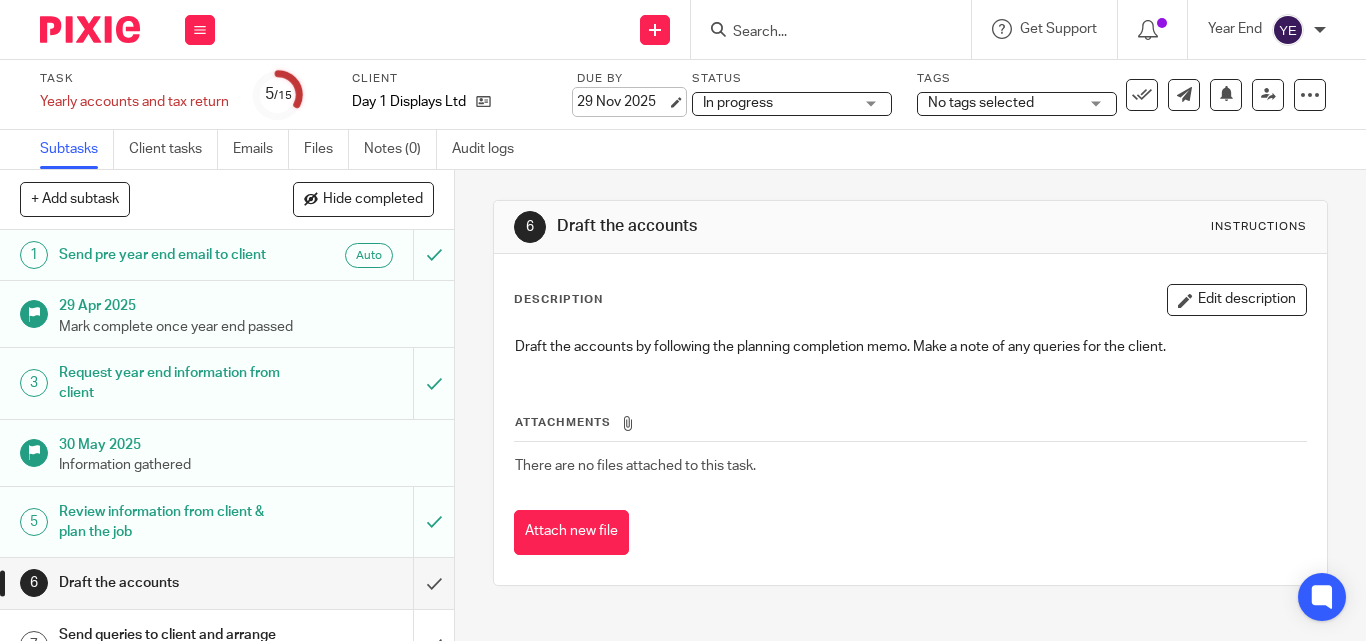 scroll, scrollTop: 0, scrollLeft: 0, axis: both 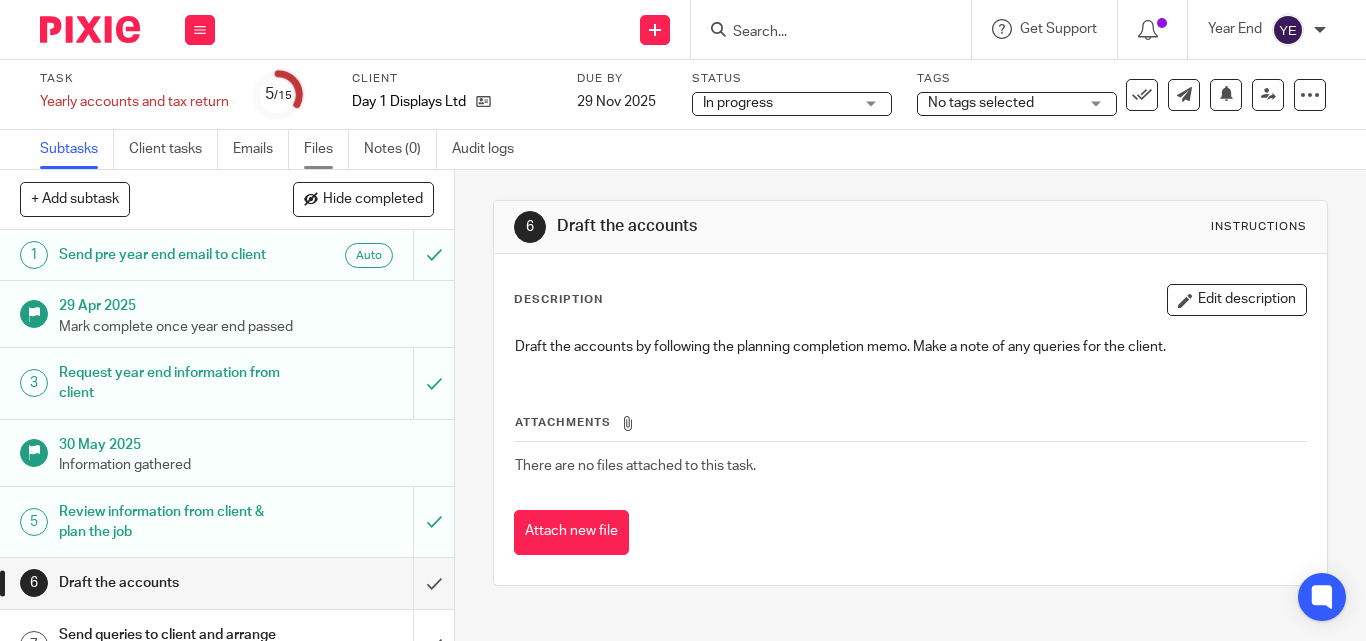 click on "Files" at bounding box center [326, 149] 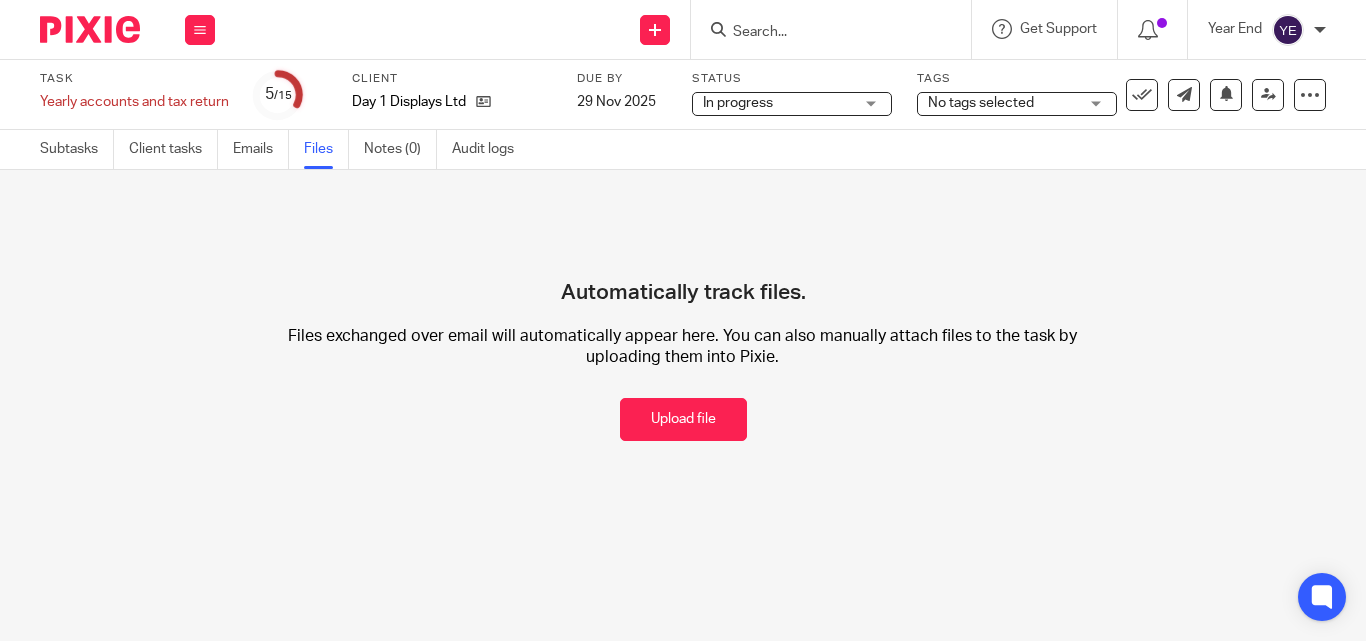 scroll, scrollTop: 0, scrollLeft: 0, axis: both 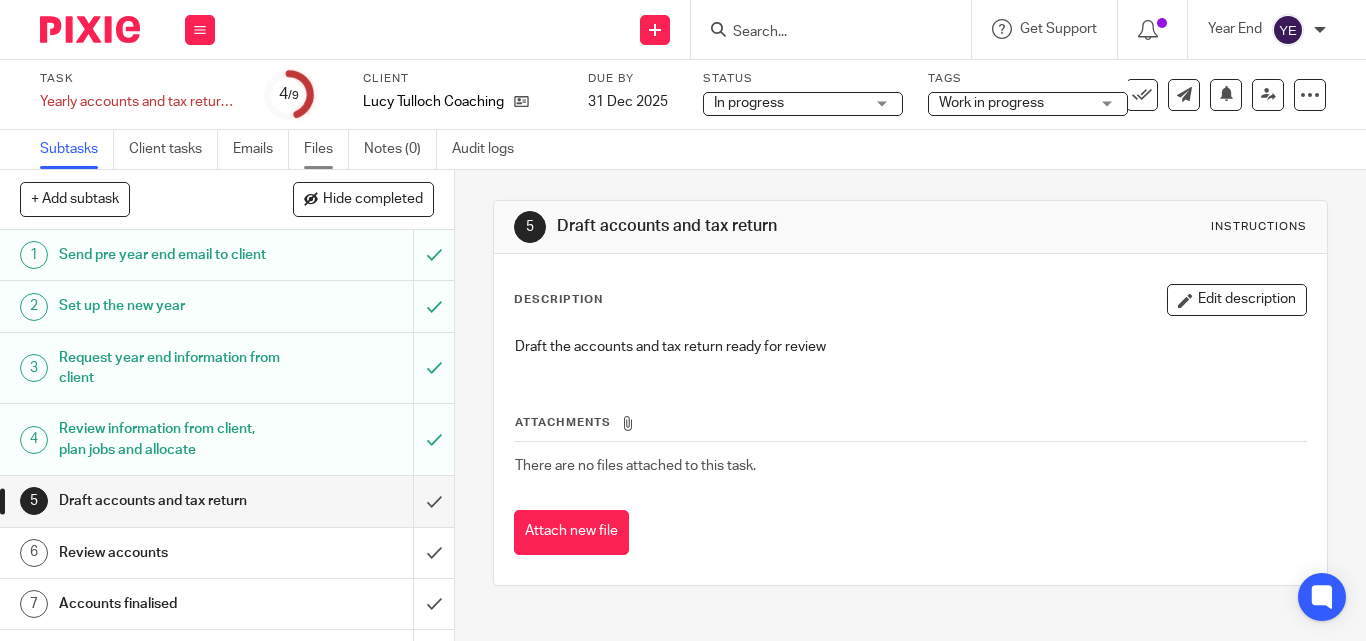 click on "Files" at bounding box center (326, 149) 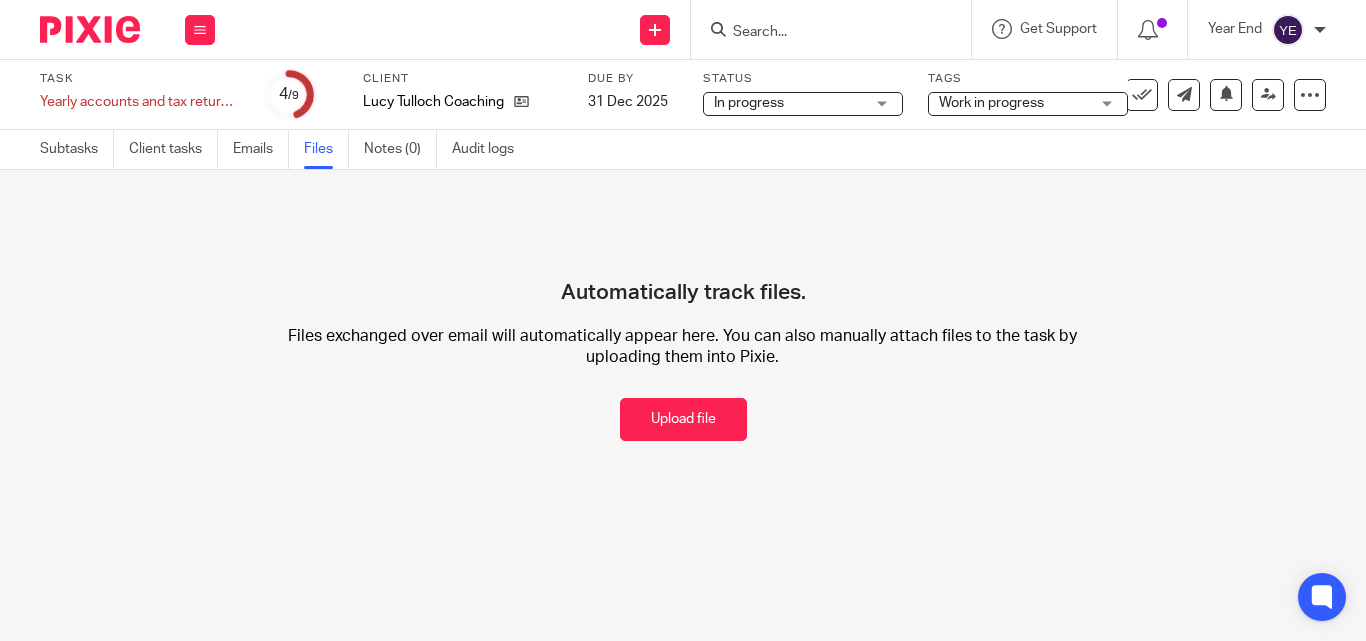 scroll, scrollTop: 0, scrollLeft: 0, axis: both 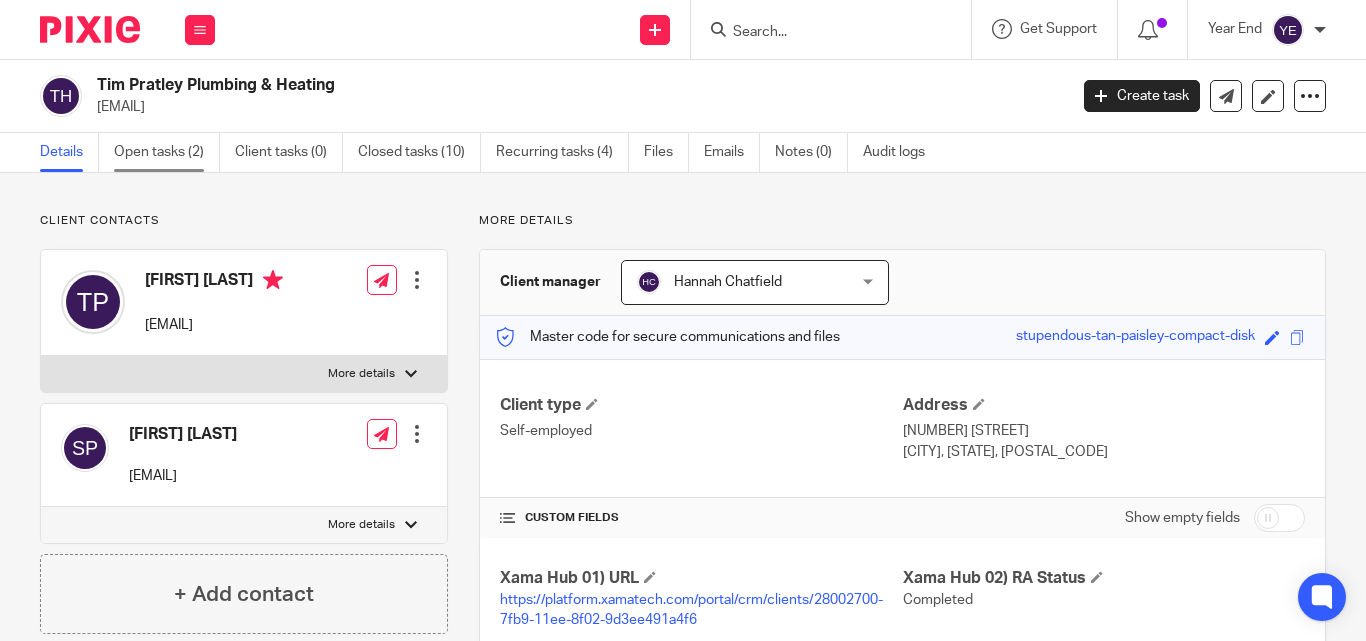 click on "Open tasks (2)" at bounding box center [167, 152] 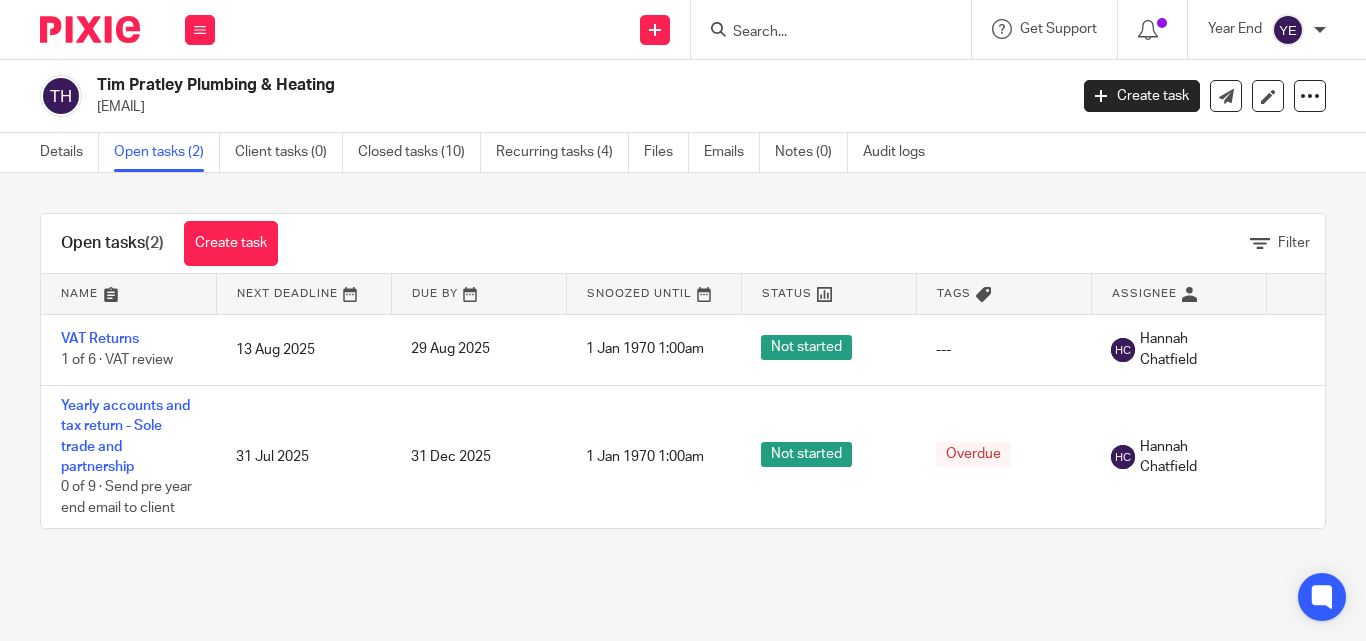 scroll, scrollTop: 0, scrollLeft: 0, axis: both 